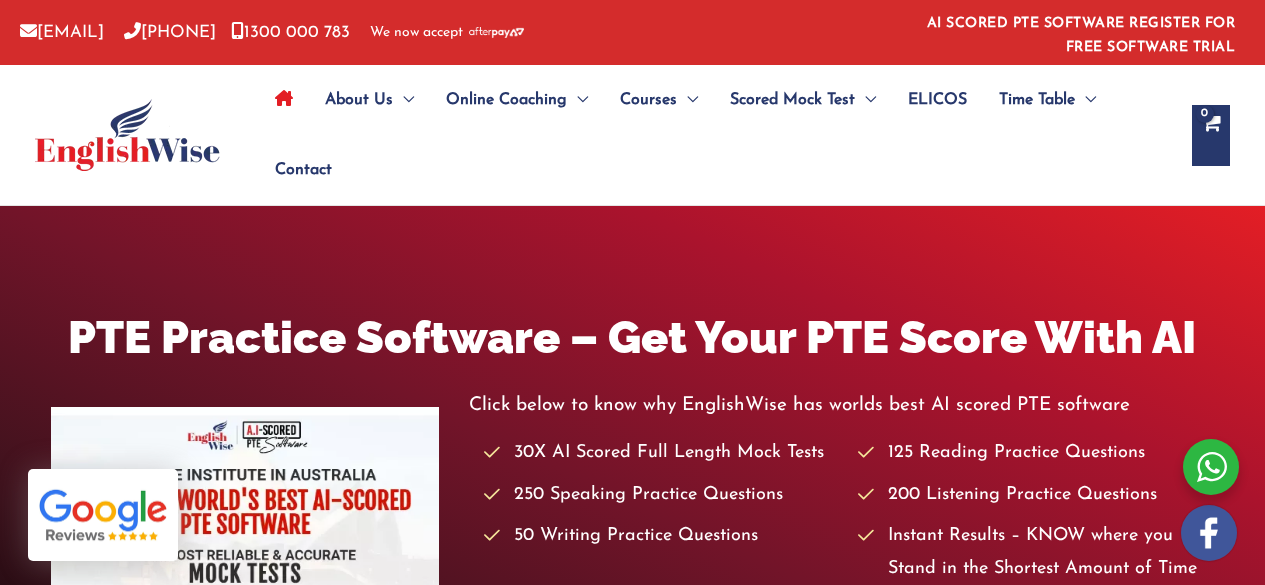 scroll, scrollTop: 0, scrollLeft: 0, axis: both 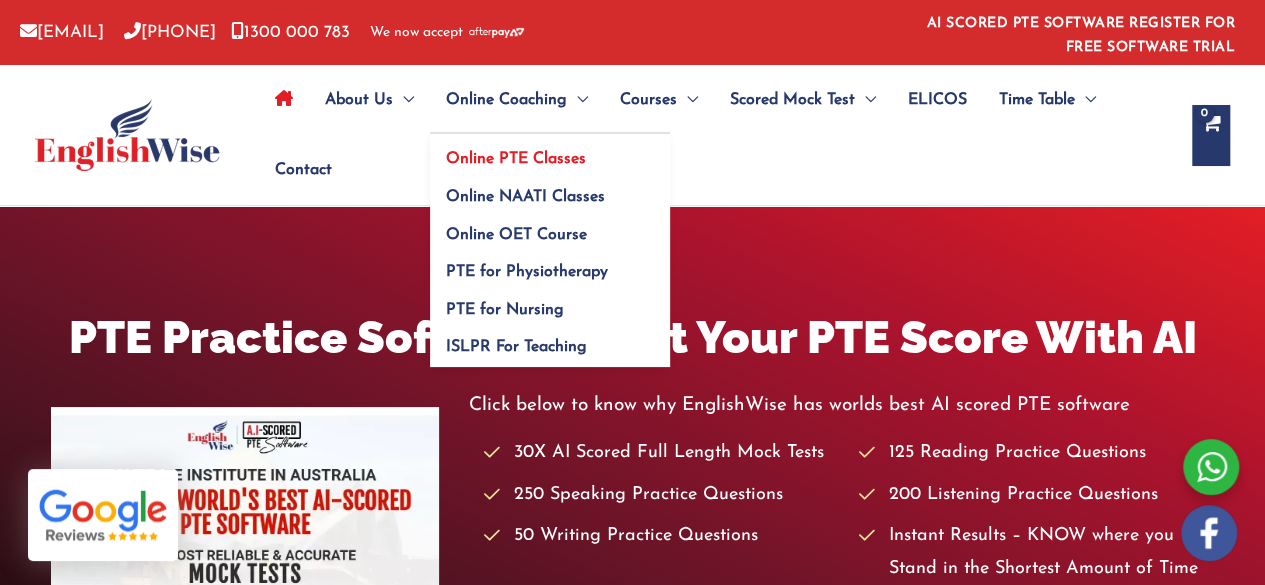 click on "Online PTE Classes" at bounding box center [516, 159] 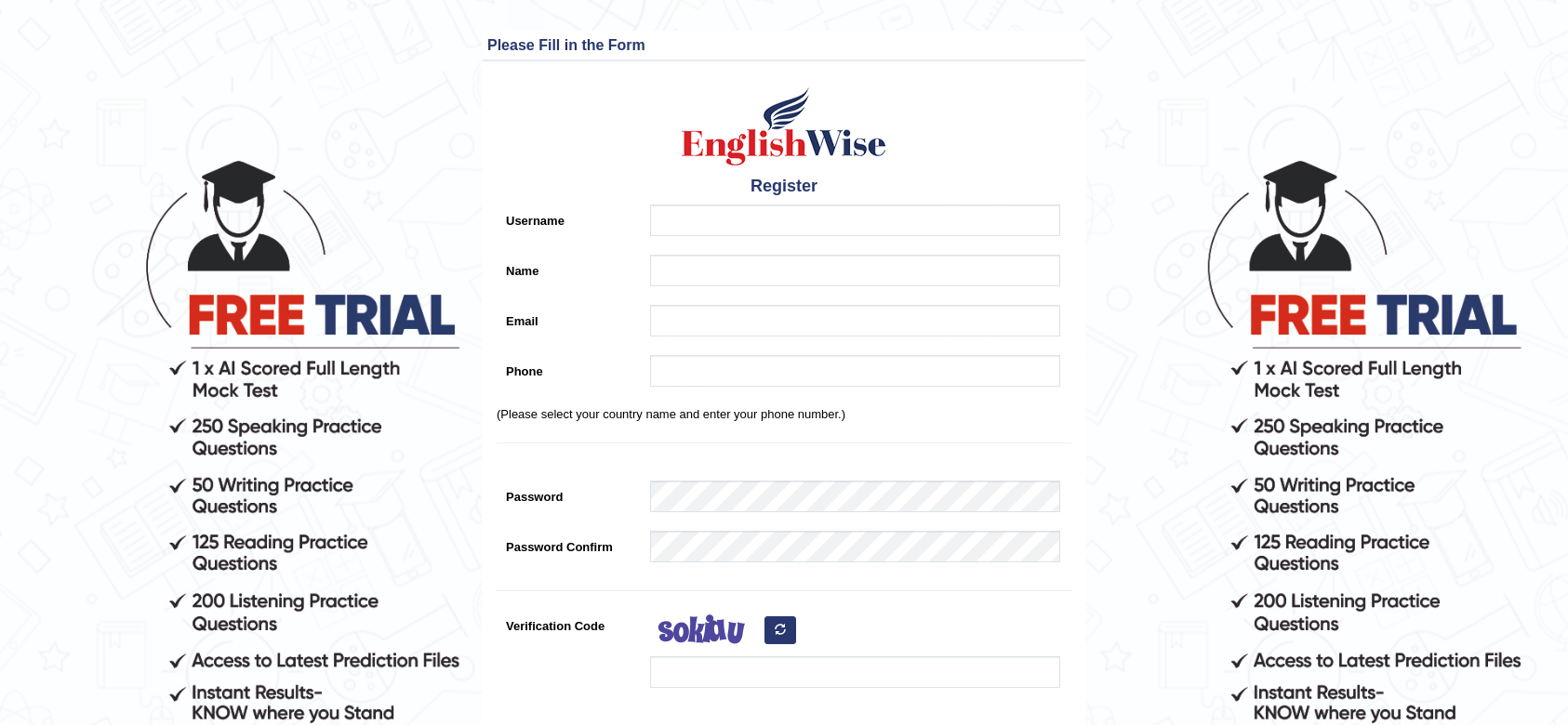 scroll, scrollTop: 0, scrollLeft: 0, axis: both 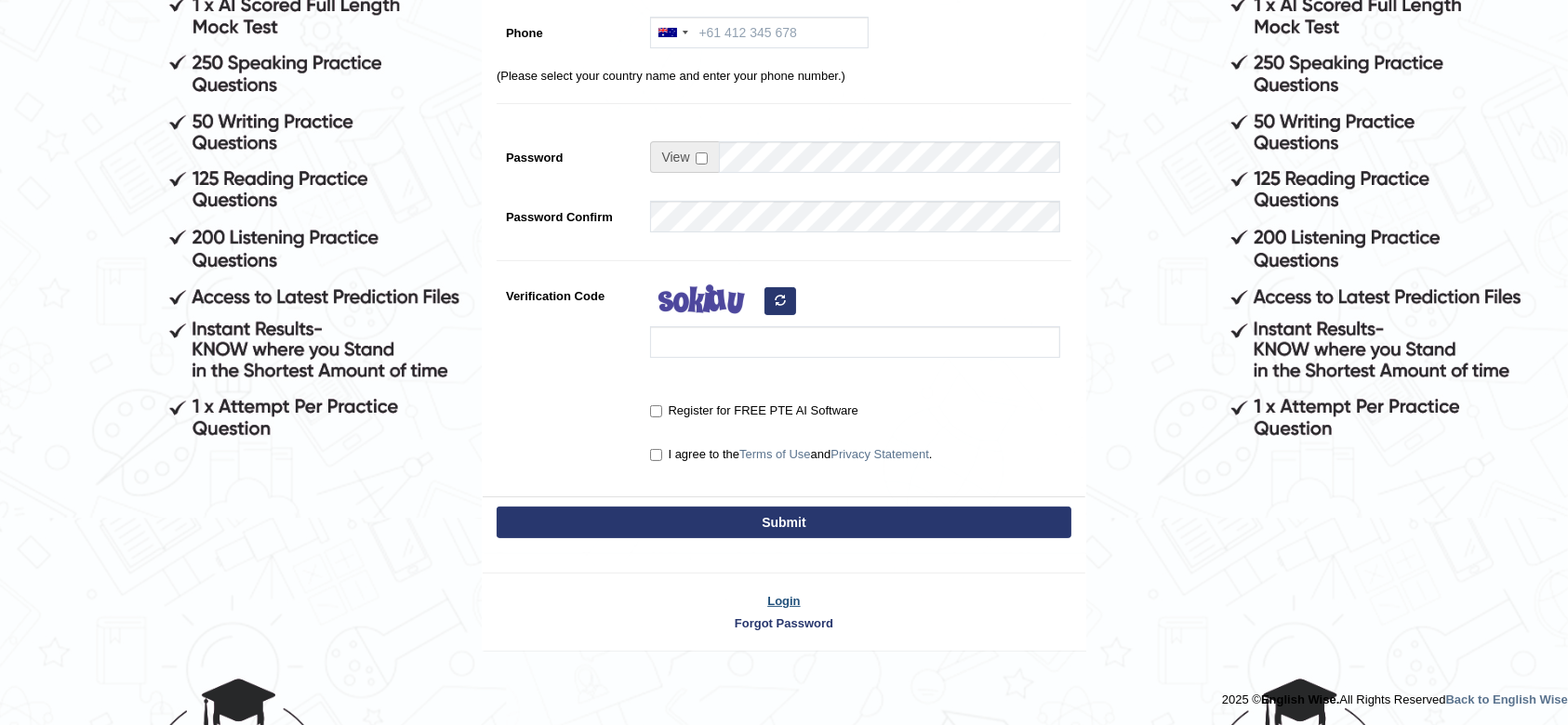 click on "Login" at bounding box center [784, 600] 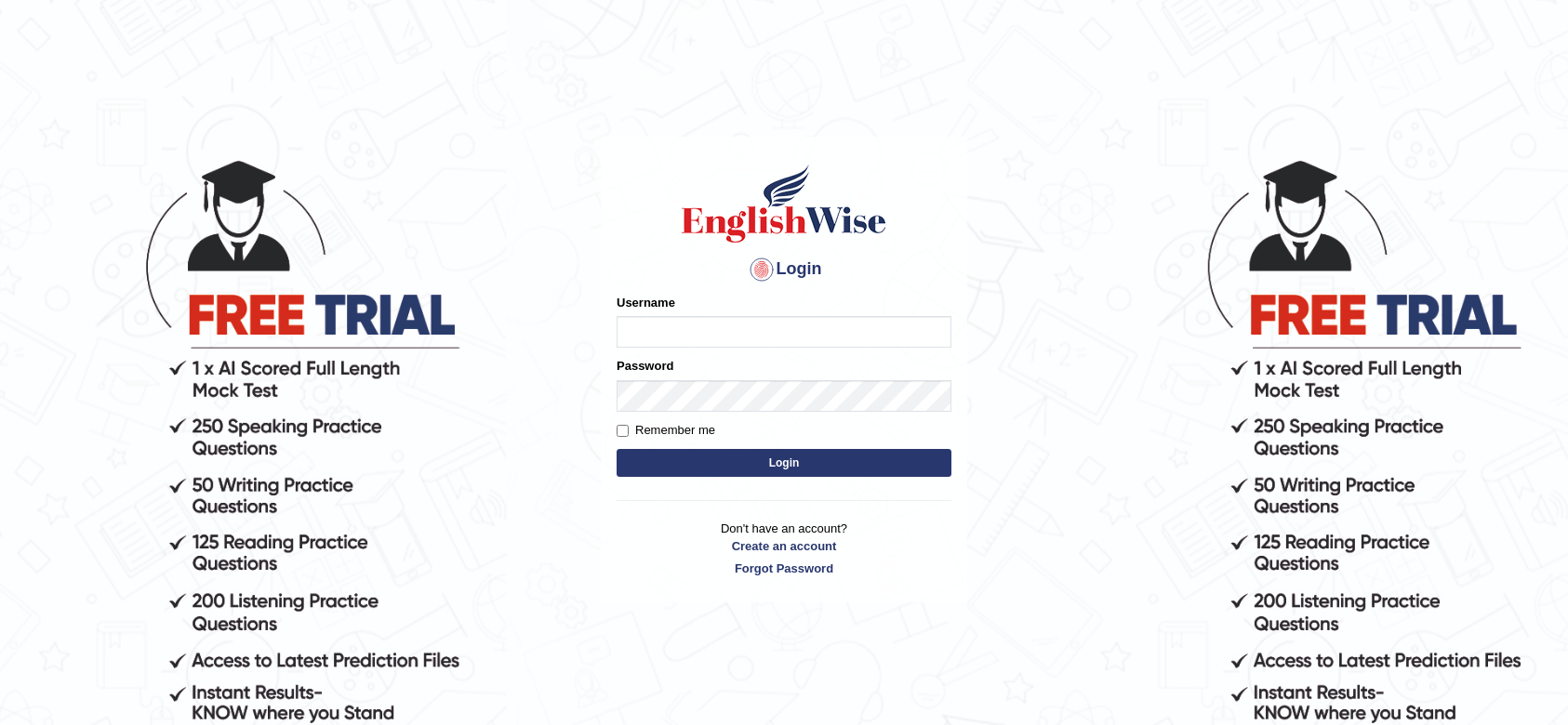 scroll, scrollTop: 0, scrollLeft: 0, axis: both 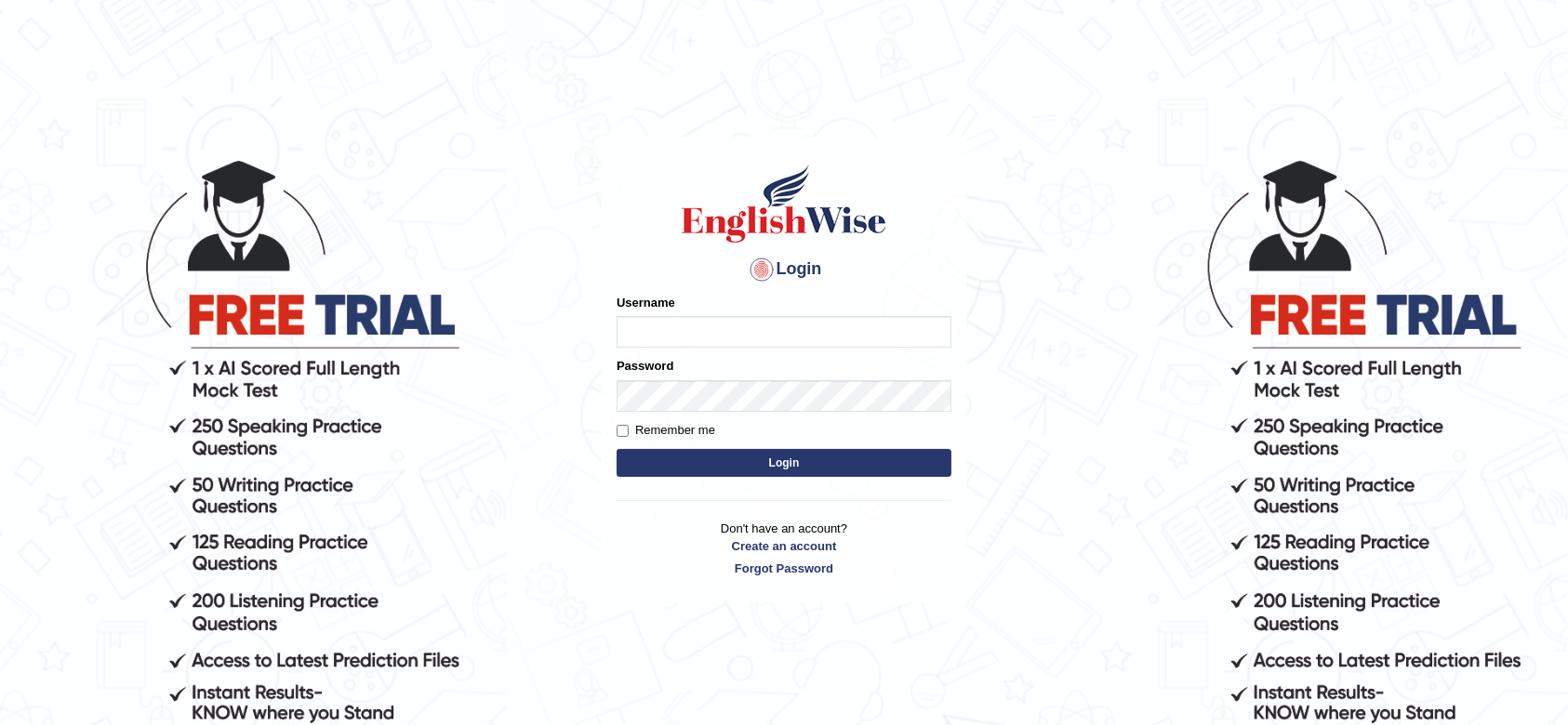 type on "ramsaran15" 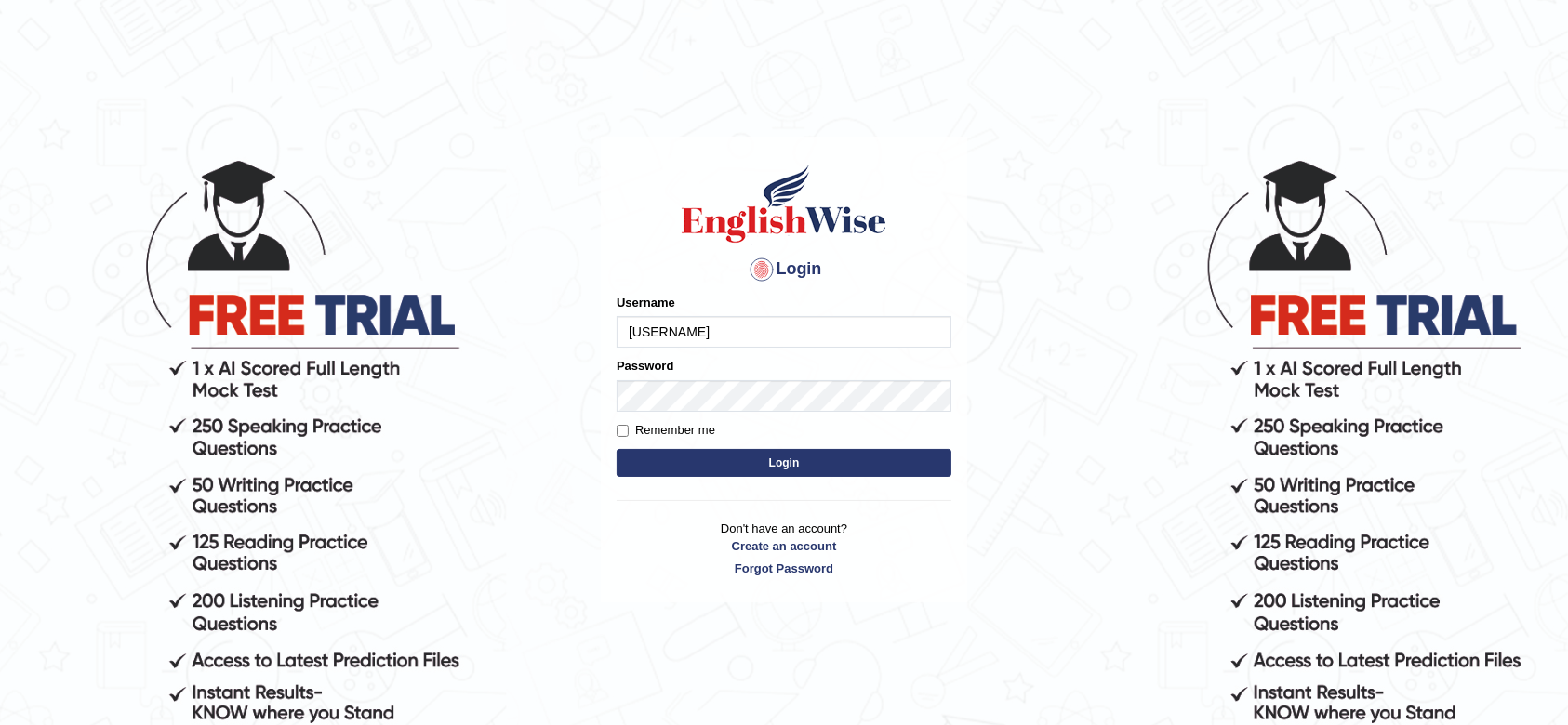 click on "Login" at bounding box center (784, 463) 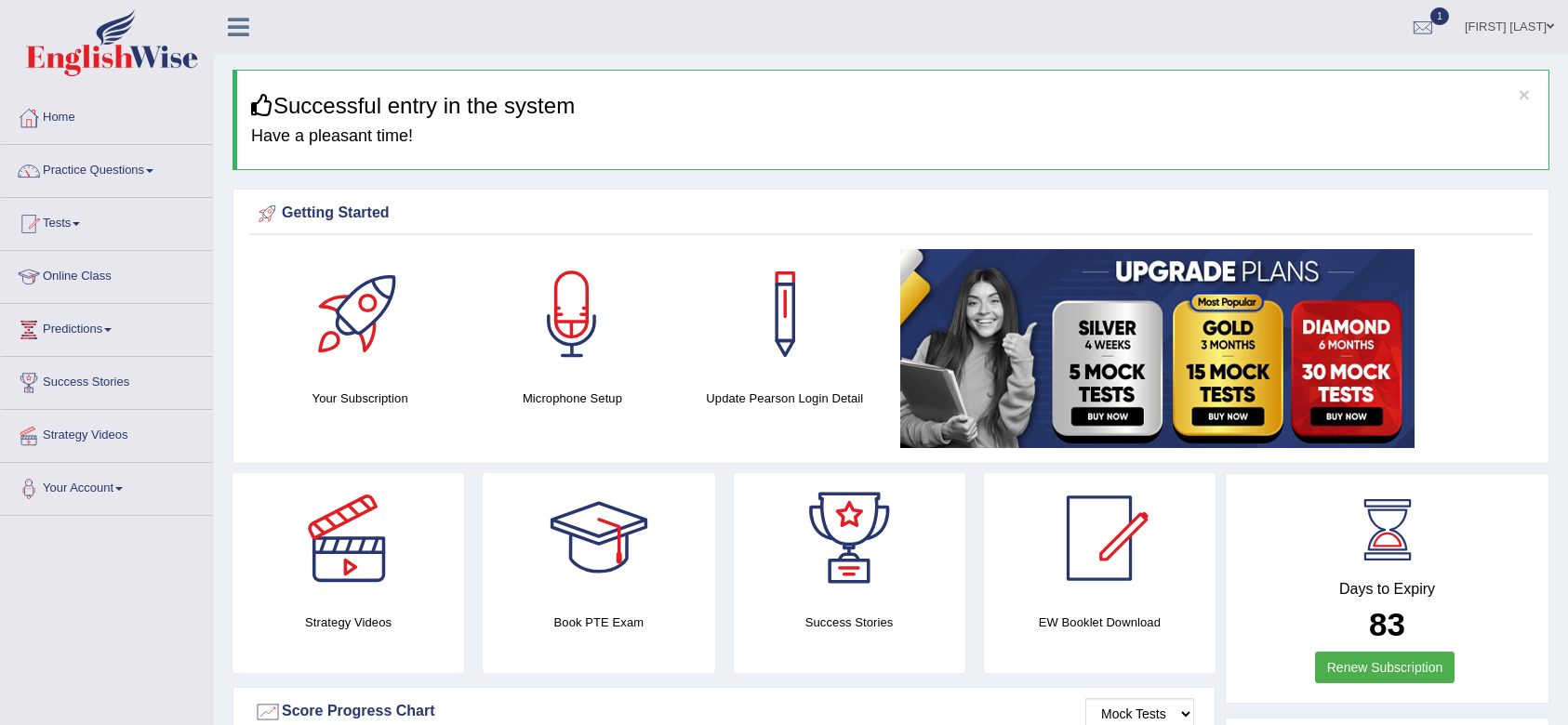 scroll, scrollTop: 0, scrollLeft: 0, axis: both 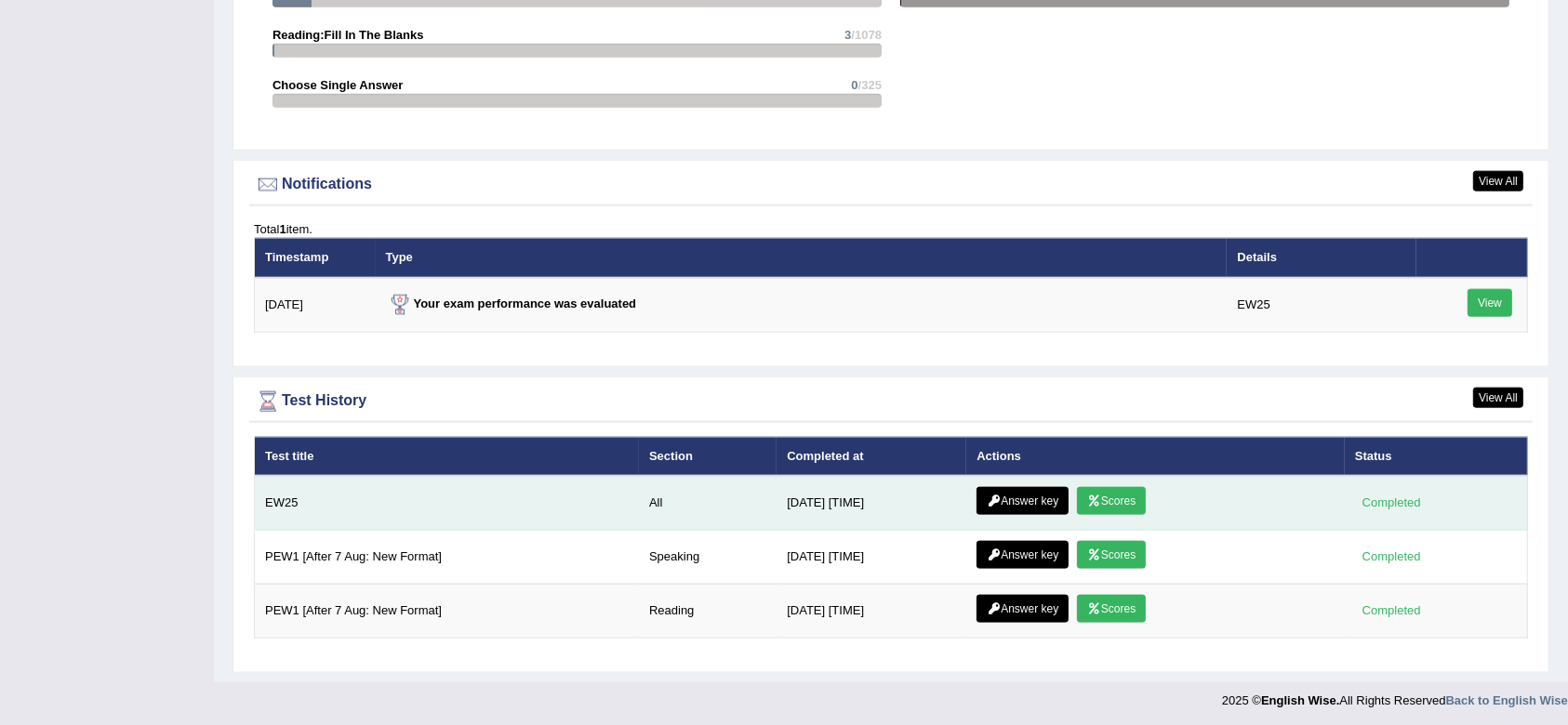 click on "Scores" at bounding box center (1111, 501) 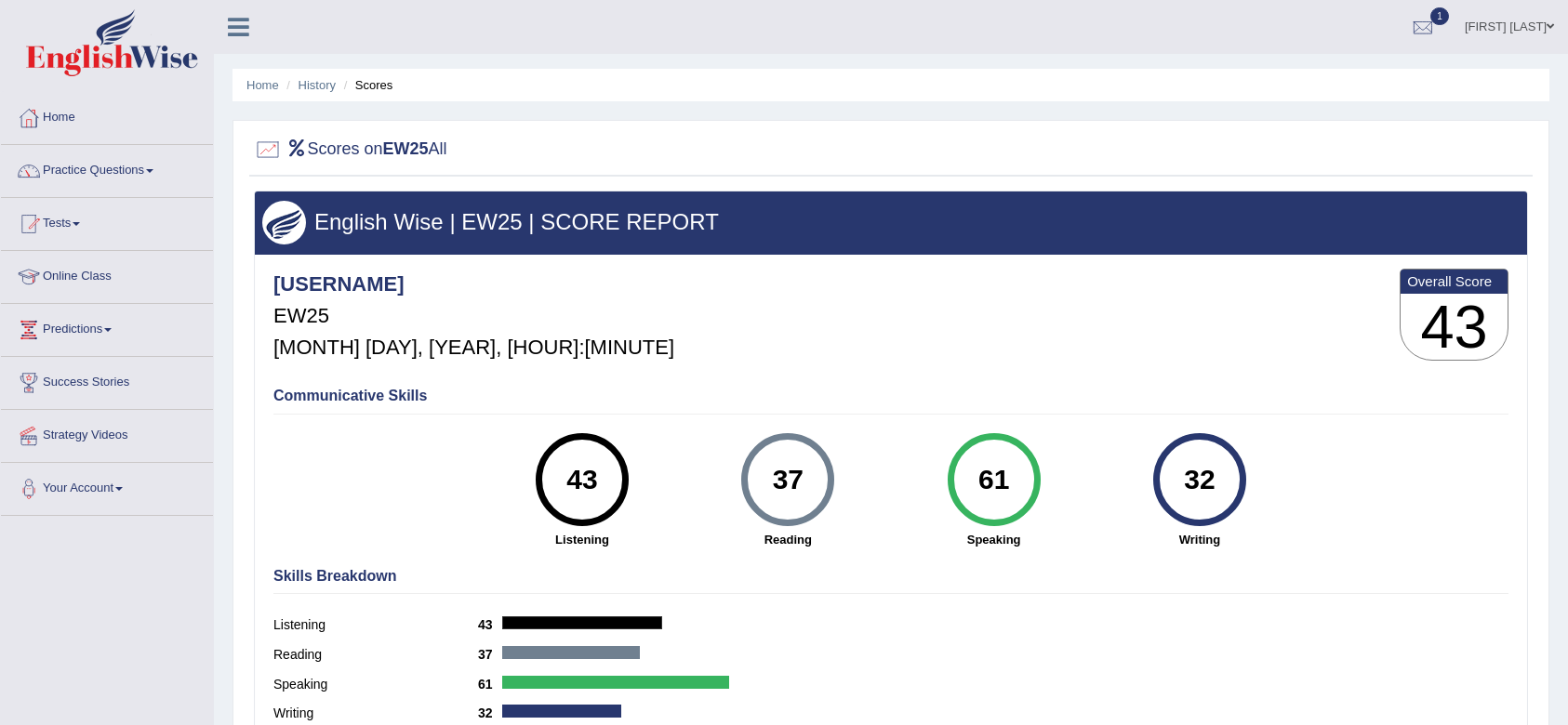 scroll, scrollTop: 0, scrollLeft: 0, axis: both 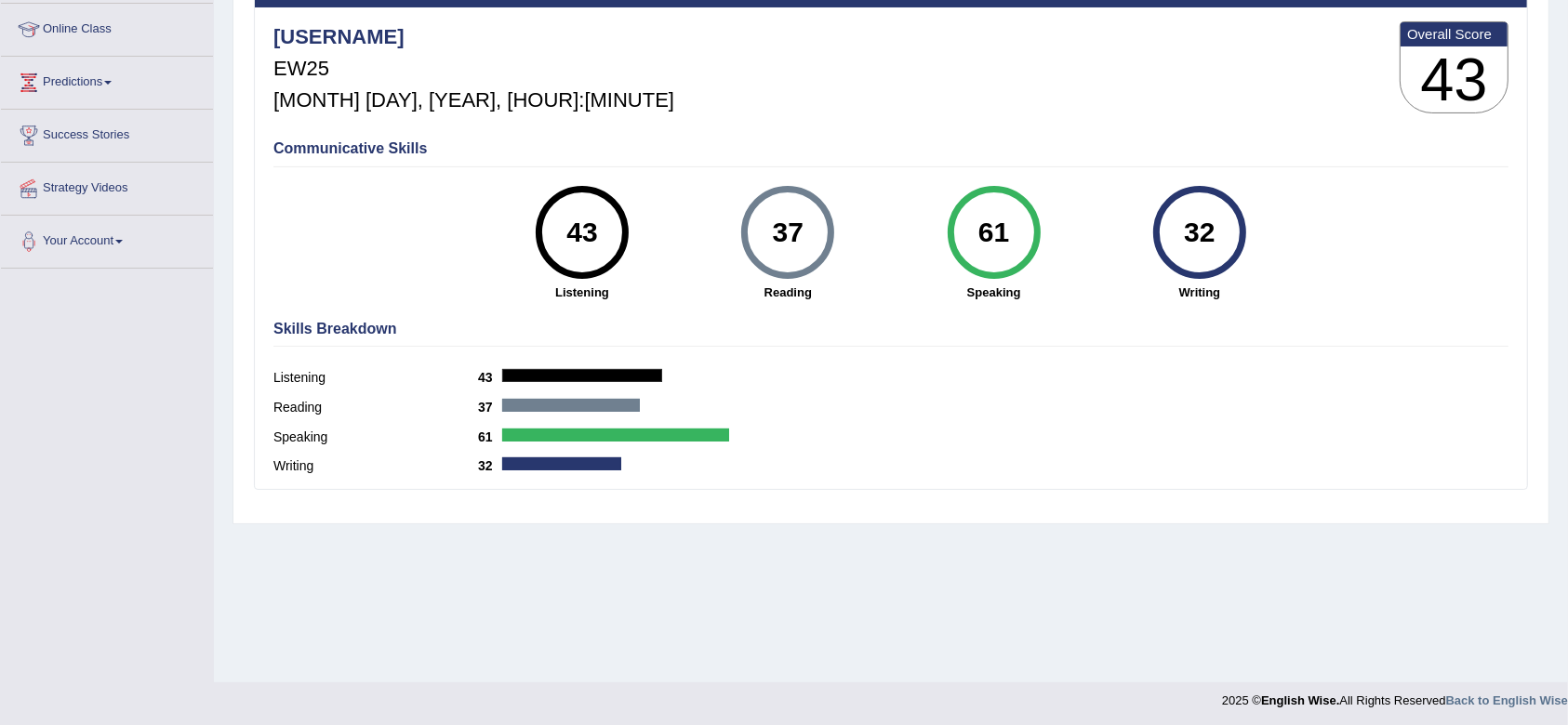 click at bounding box center [616, 435] 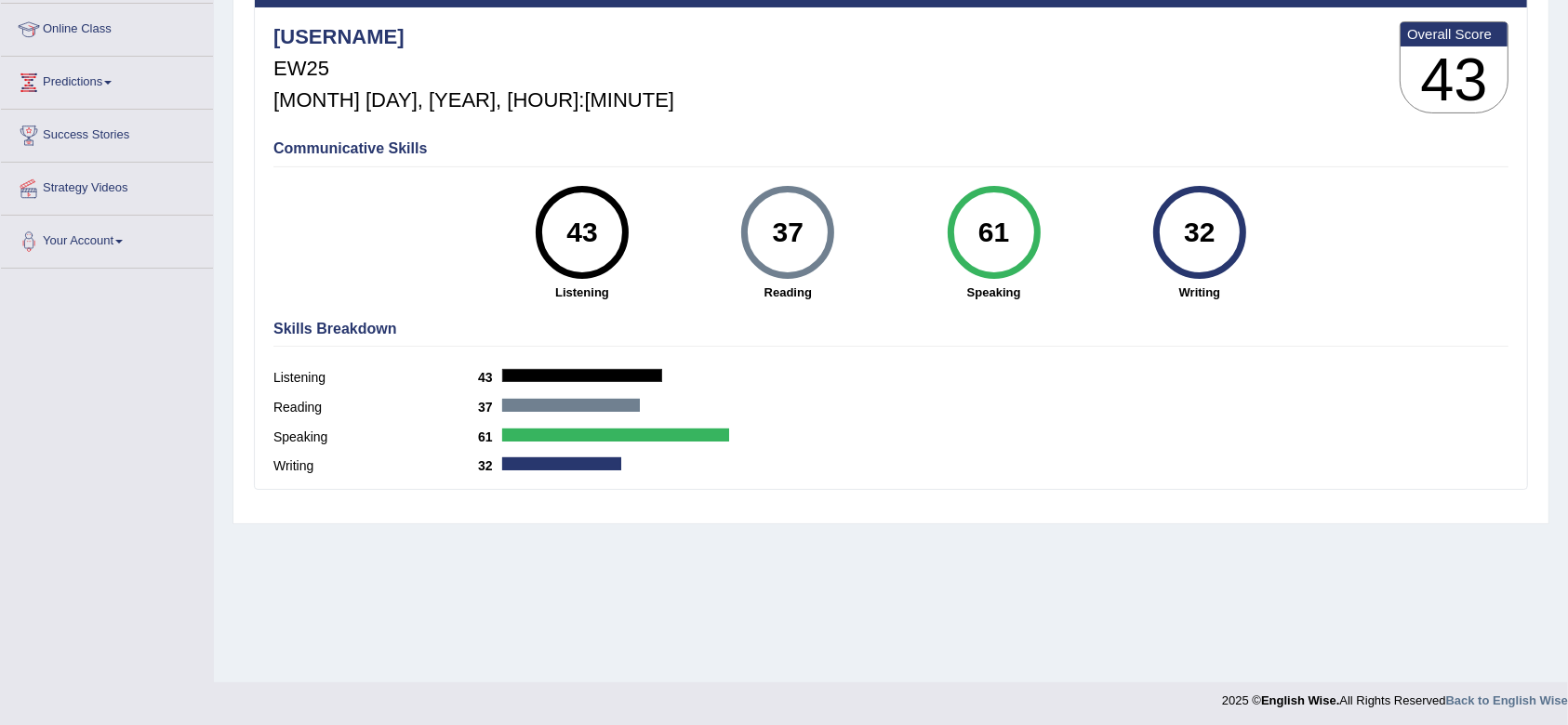 click on "61" at bounding box center [993, 232] 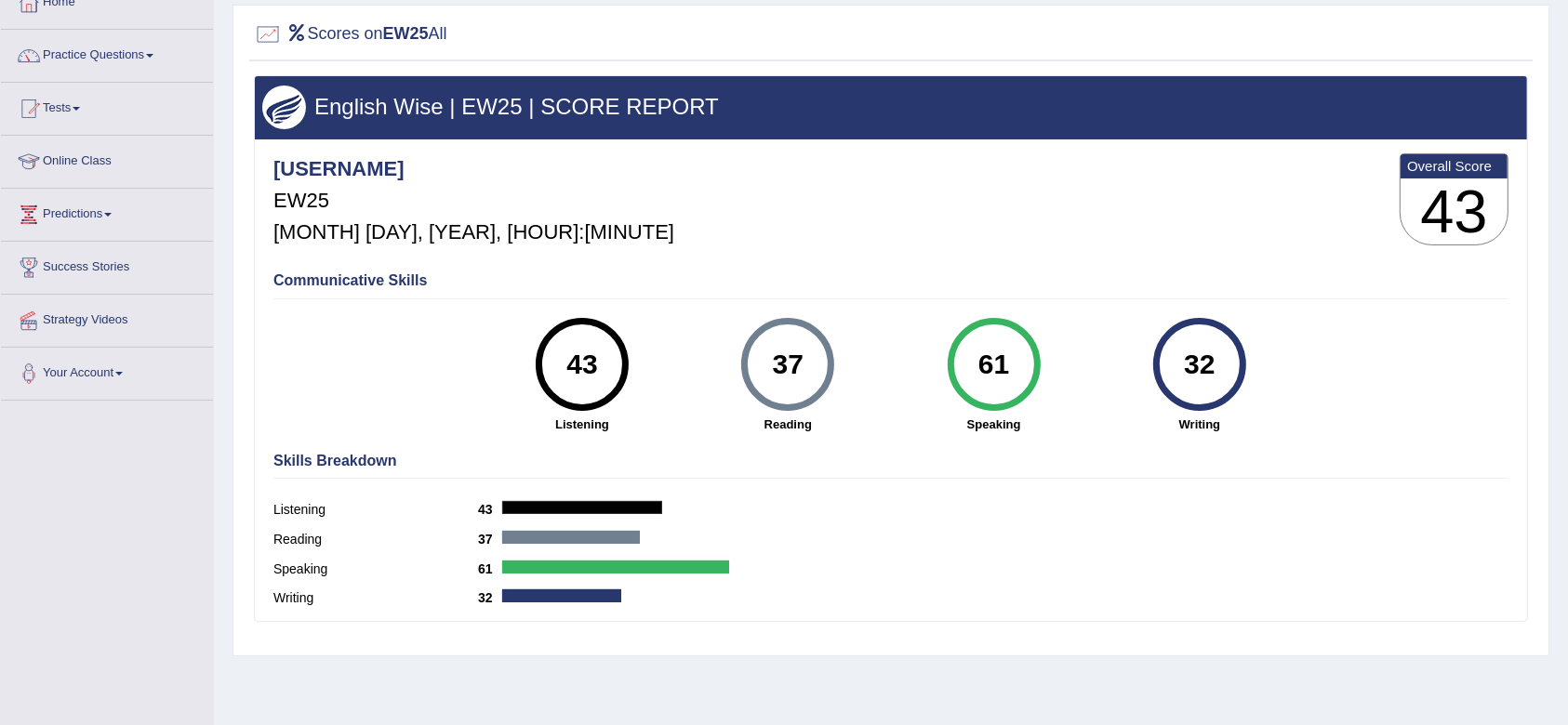 scroll, scrollTop: 0, scrollLeft: 0, axis: both 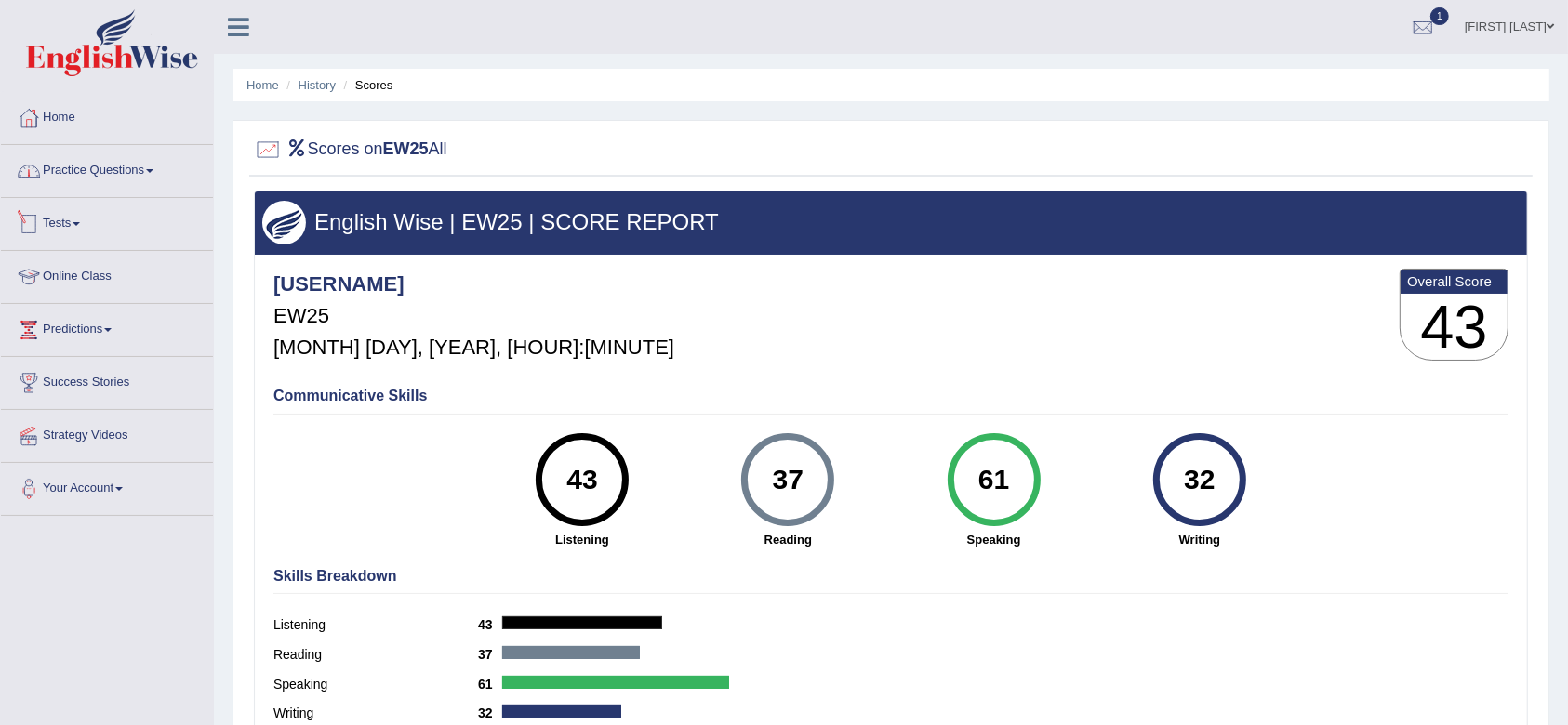 click on "Practice Questions" at bounding box center (107, 168) 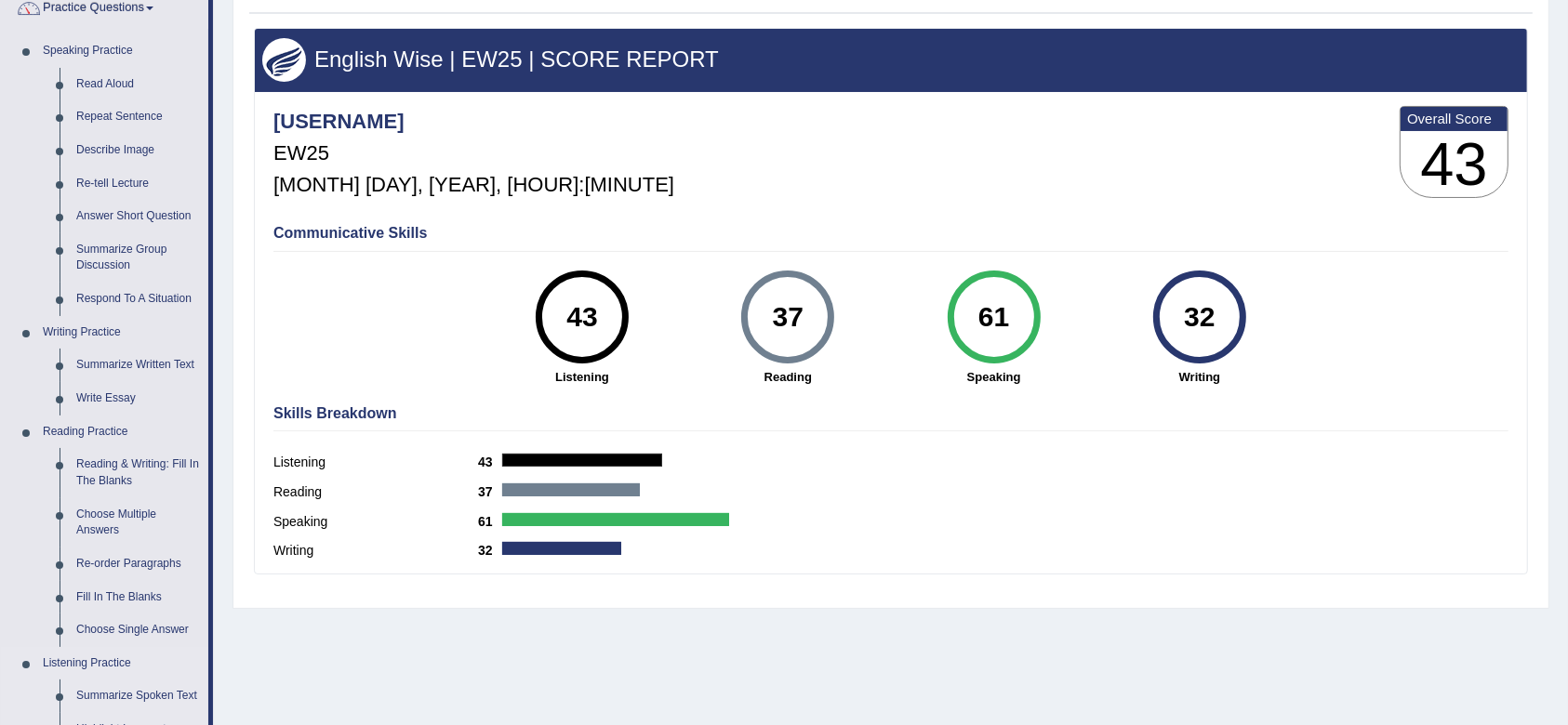 scroll, scrollTop: 124, scrollLeft: 0, axis: vertical 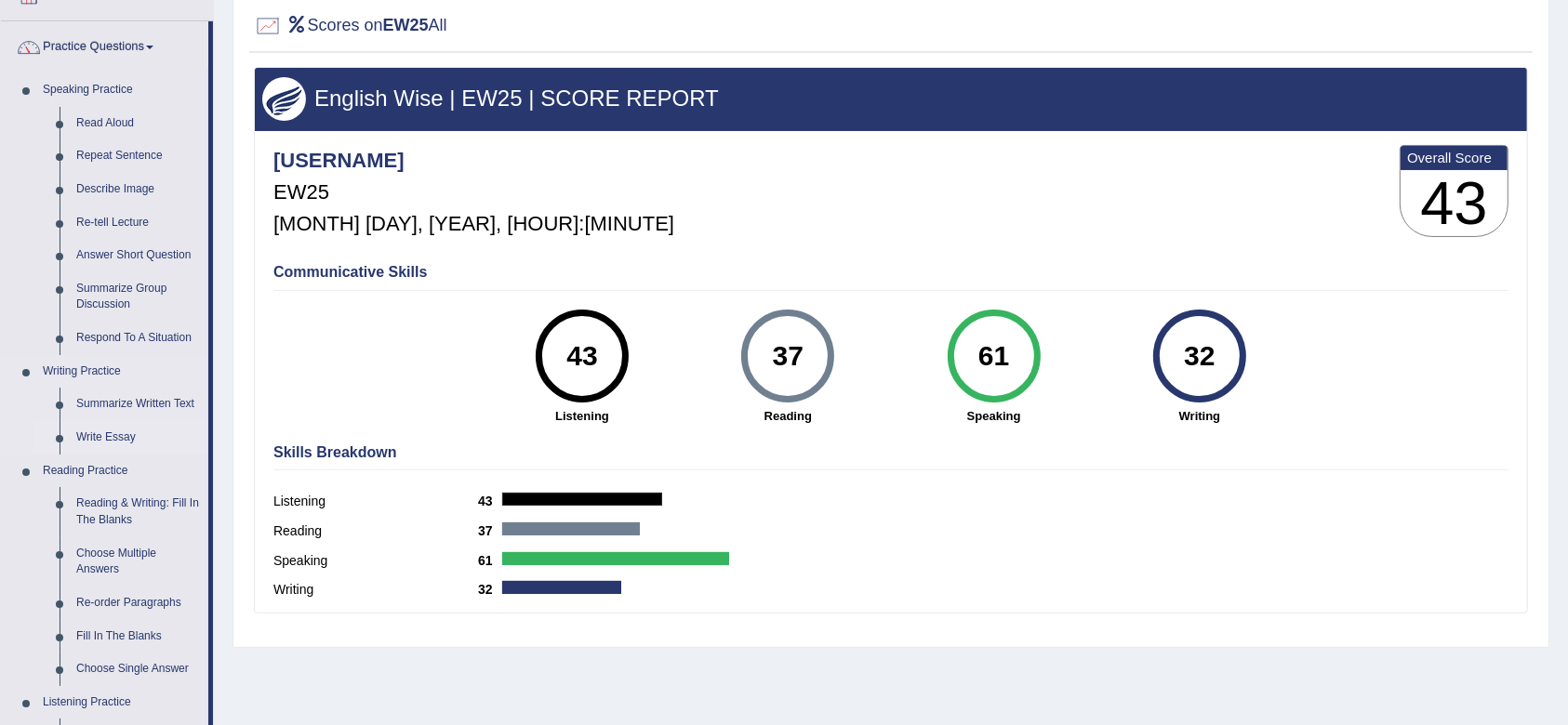click on "Write Essay" at bounding box center (138, 438) 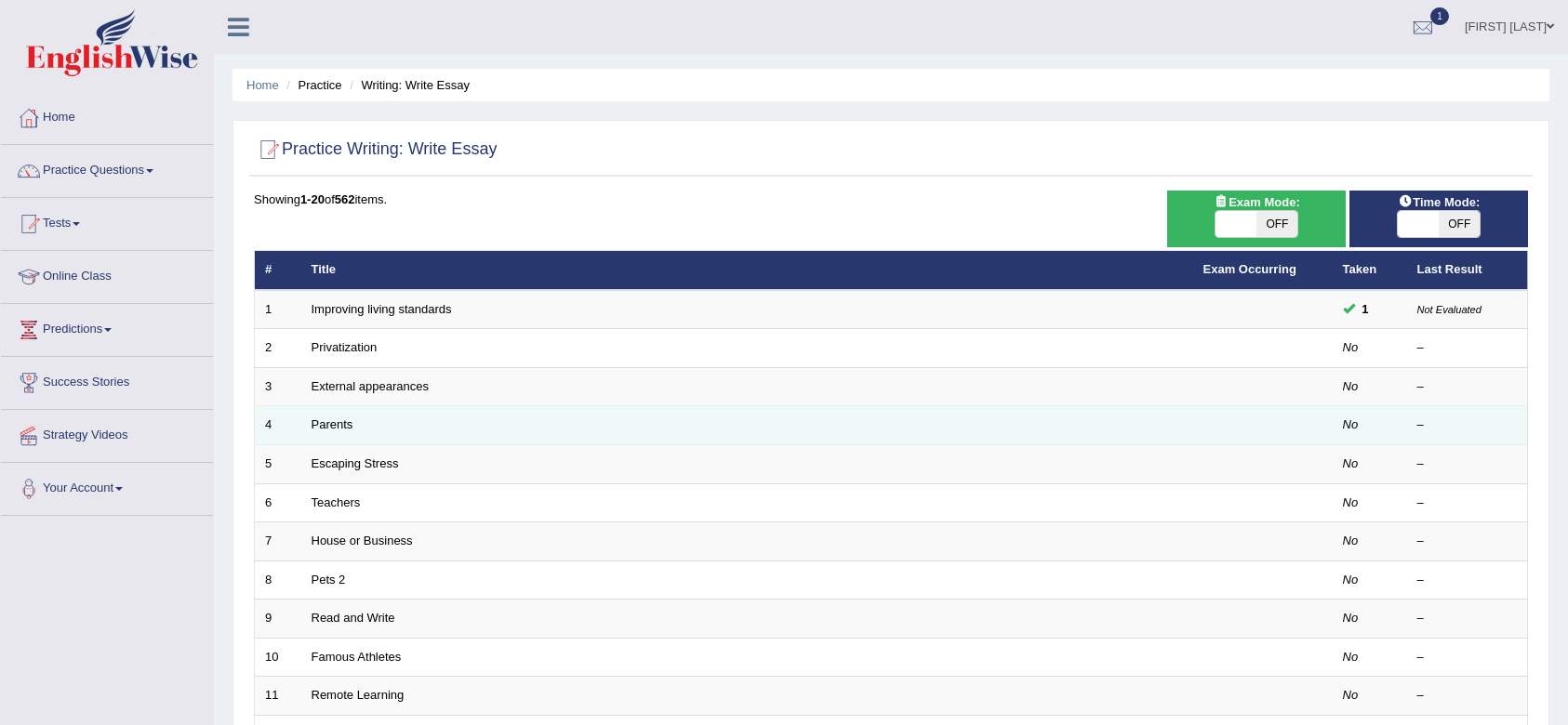 scroll, scrollTop: 0, scrollLeft: 0, axis: both 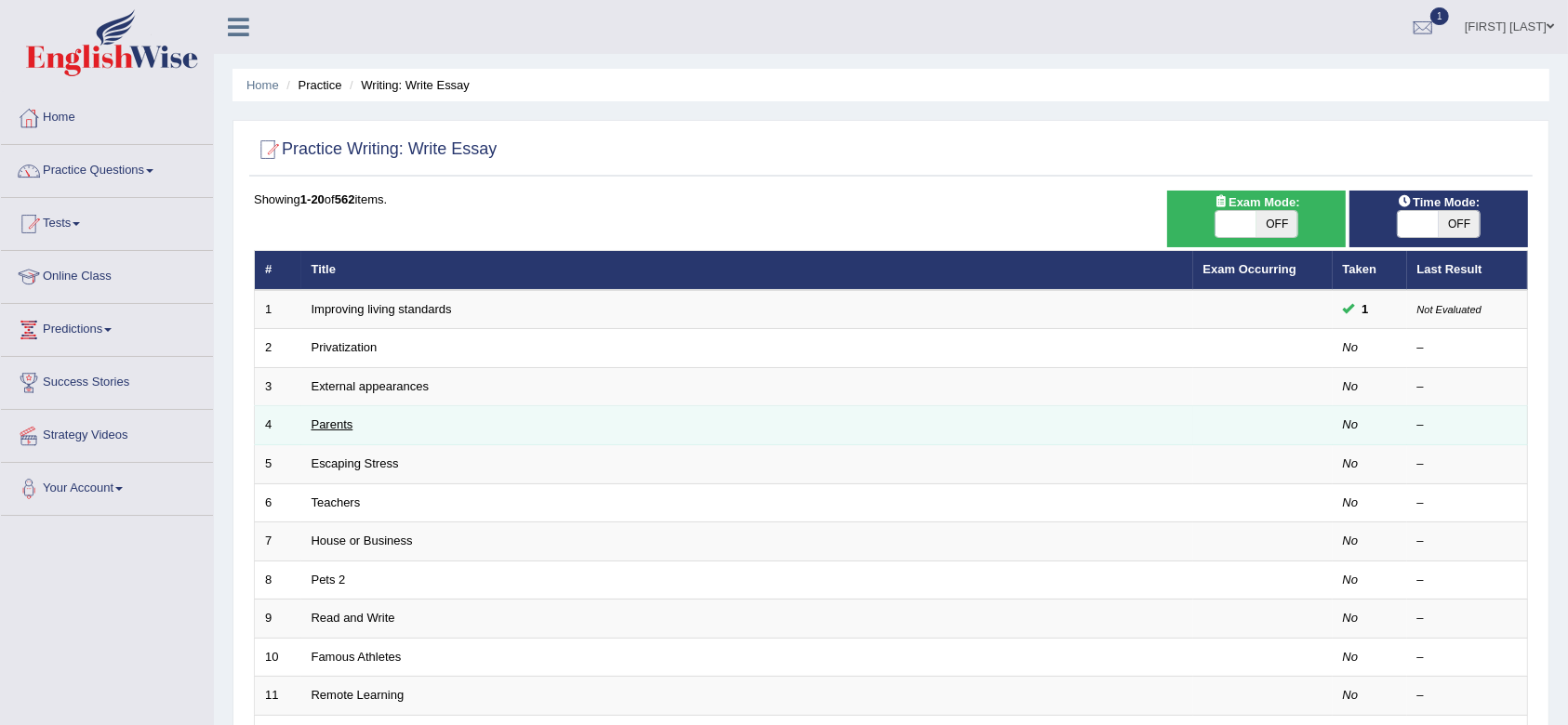 click on "Parents" at bounding box center (332, 424) 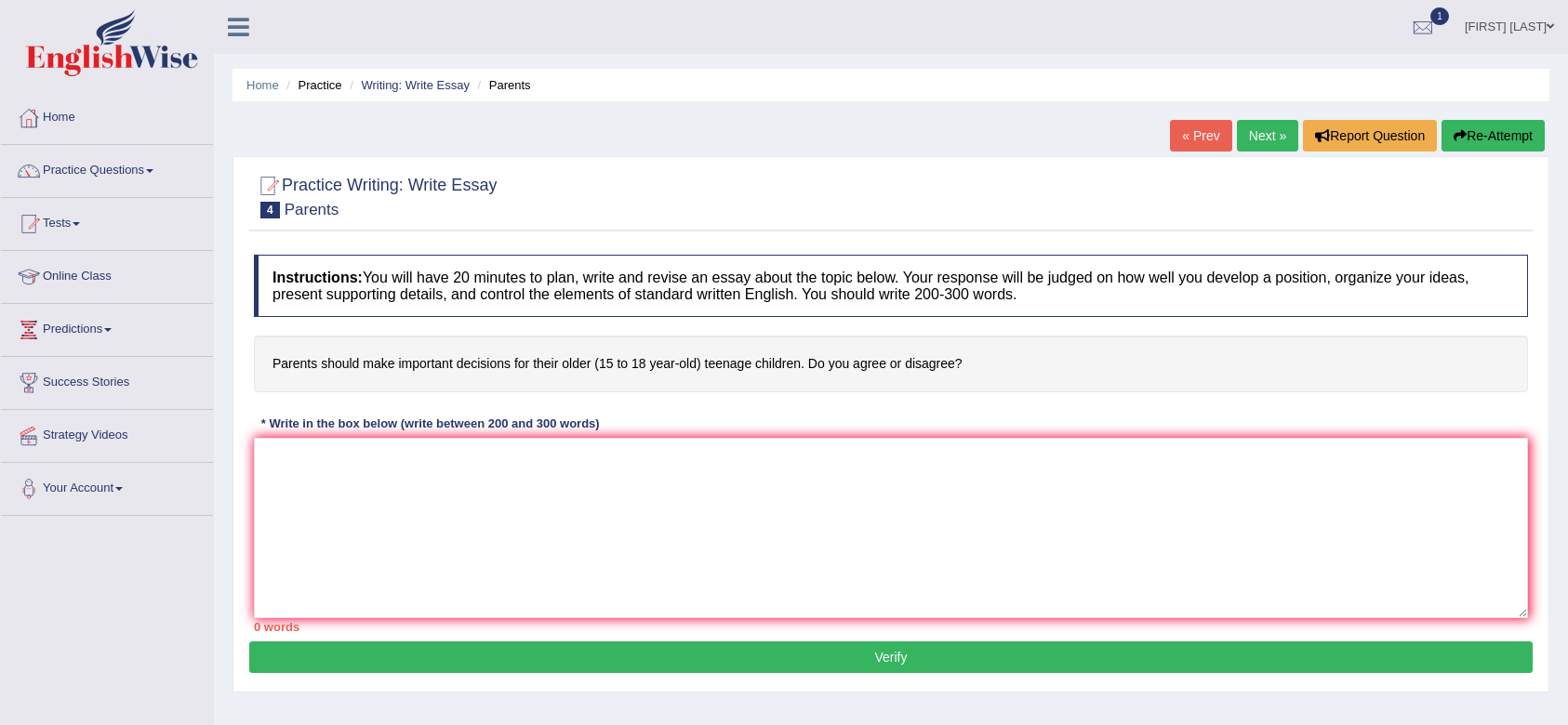 scroll, scrollTop: 0, scrollLeft: 0, axis: both 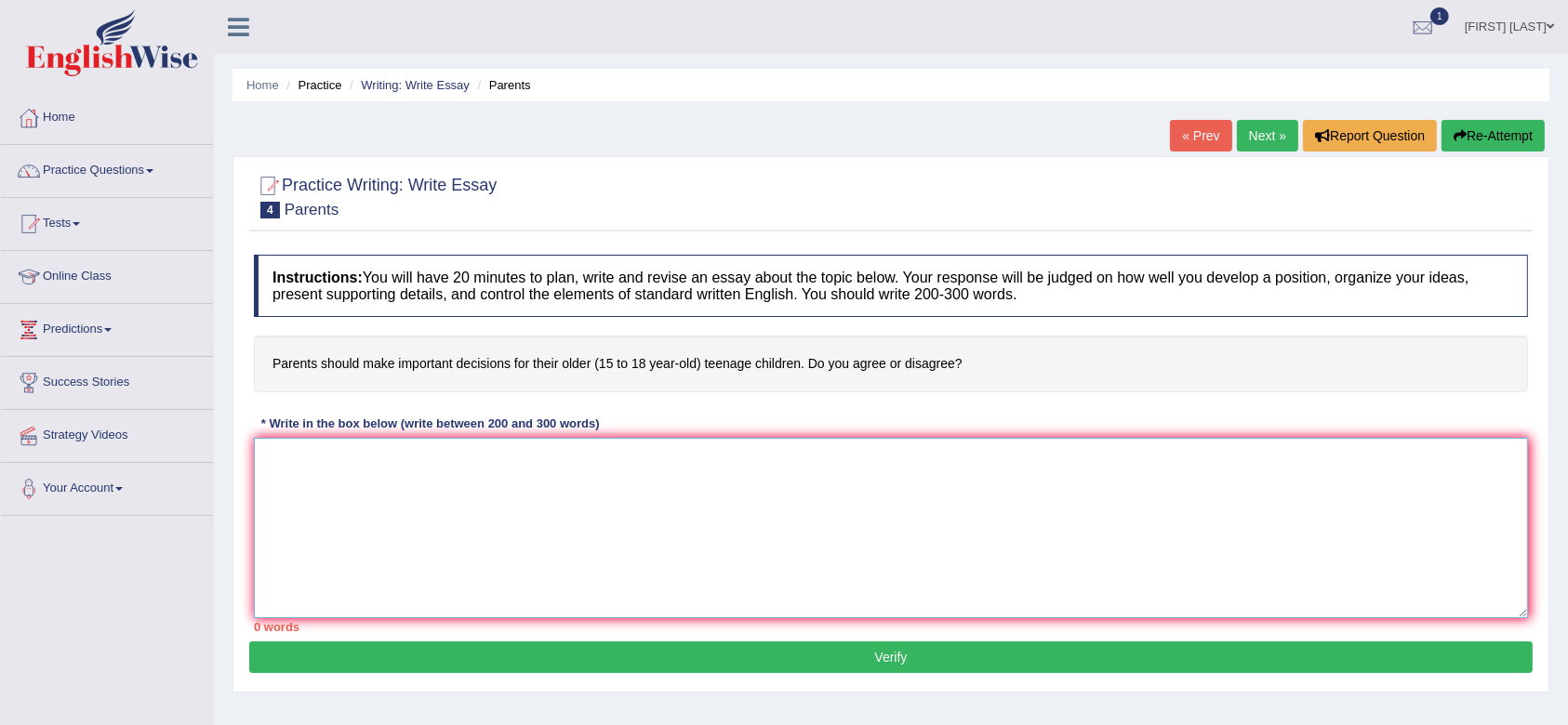 click at bounding box center (891, 528) 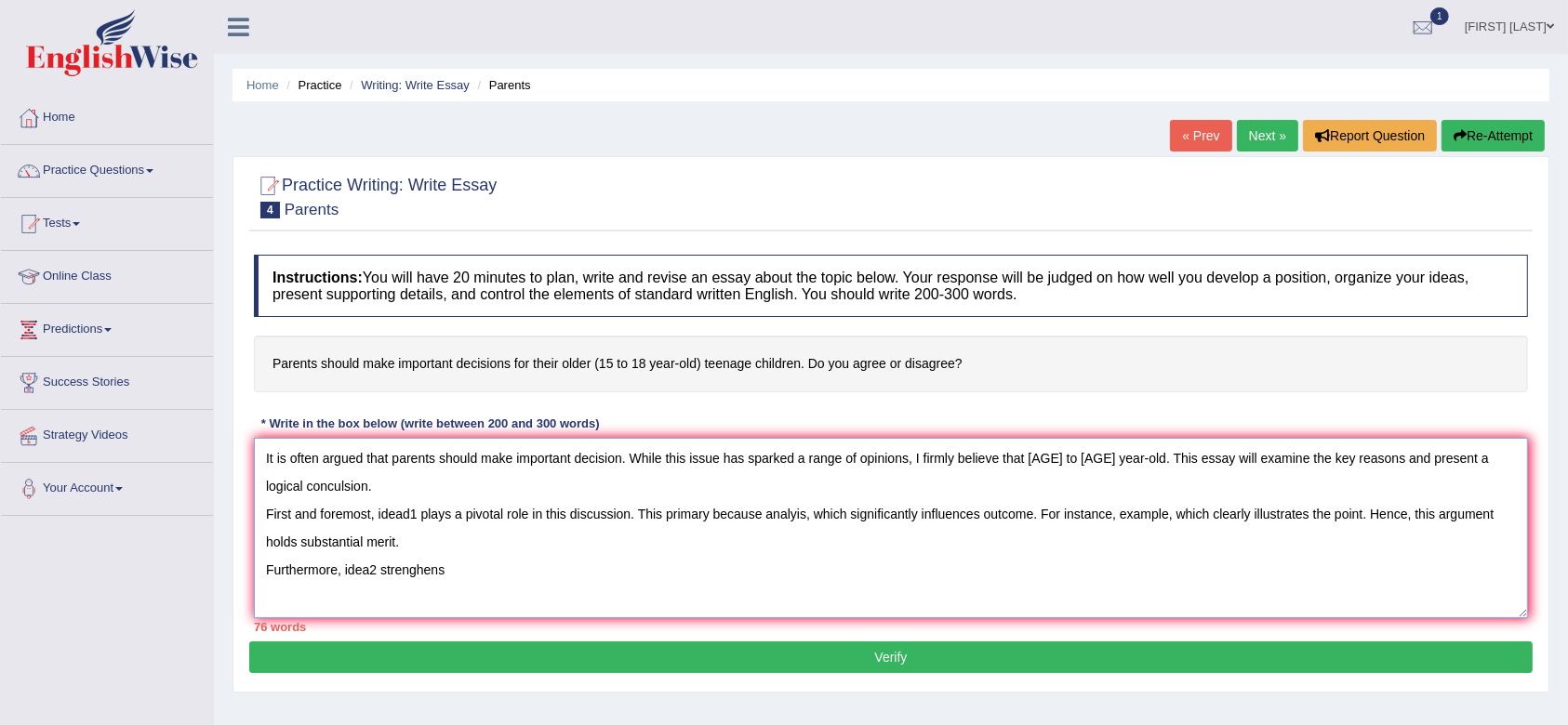click on "It is often argued that parents should make important decision. While this issue has sparked a range of opinions, I firmly believe that [AGE] to [AGE] year-old. This essay will examine the key reasons and present a logical conculsion.
First and foremost, idead1 plays a pivotal role in this discussion. This primary because analyis, which significantly influences outcome. For instance, example, which clearly illustrates the point. Hence, this argument holds substantial merit.
Furthermore, idea2 strenghens" at bounding box center (891, 528) 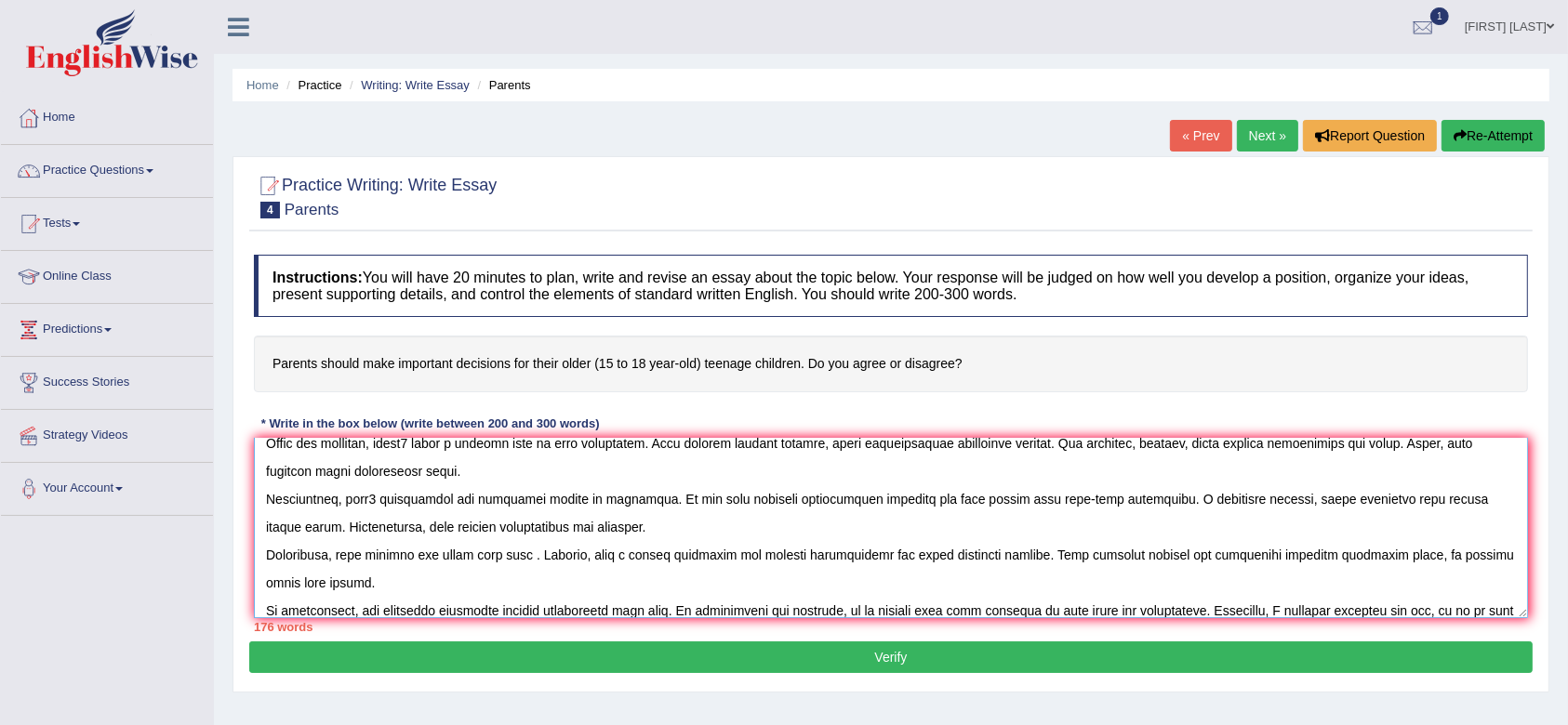 scroll, scrollTop: 99, scrollLeft: 0, axis: vertical 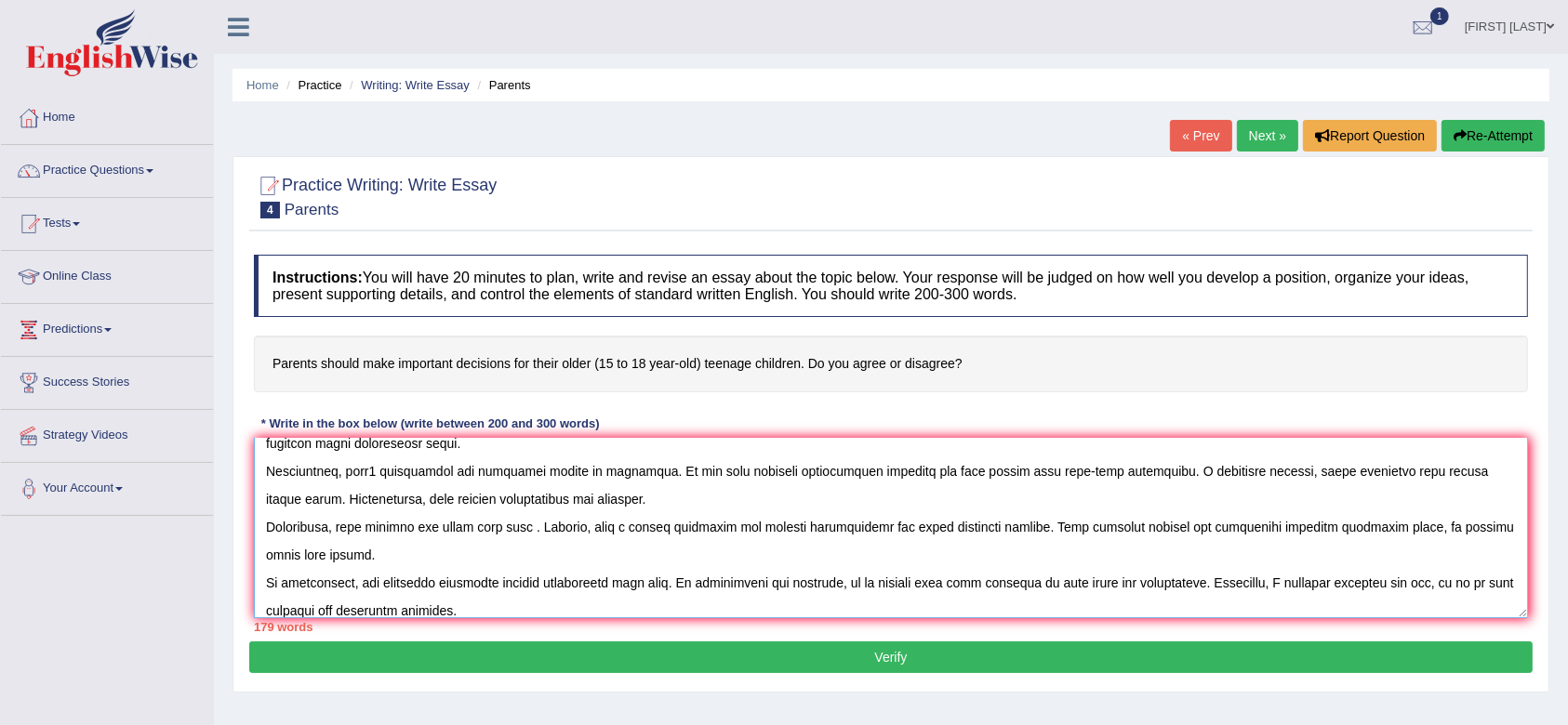 type on "It is often argued that parents should make important decision. While this issue has sparked a range of opinions, I firmly believe that [AGE] to [AGE] year-old. This essay will examine the key reasons and present a logical conculsion.
First and foremost, idead1 plays a pivotal role in this discussion. This primary because analyis, which significantly influences outcome. For instance, example, which clearly illustrates the point. Hence, this argument holds substantial merit.
Furthermore, idea2 strengthens the rationale behind my viewpoint. It not only enhances envirnonment outcomes but also aligns with long-term objectives. A pertinent example, which validates this notion beyond doubt. Consequently, this further consolidates the position.
Admittedly, some critics may argue that view . However, such a stance overlooks the broader implications and lacks empirical support. When weighted against the compelling evidence presented above, it becomes clear that strong.
To encapsulate, the arguments presented clearly demo..." 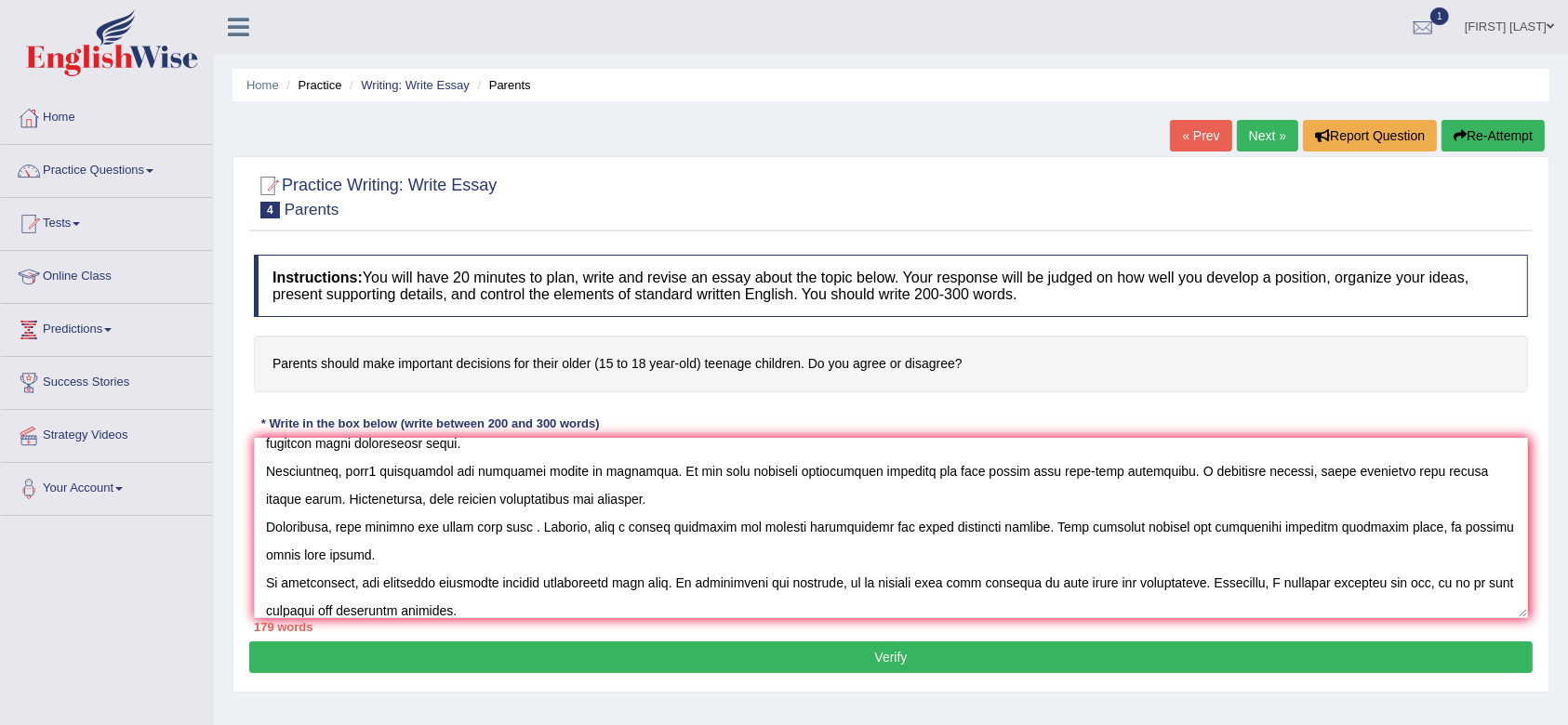 click on "Verify" at bounding box center (891, 657) 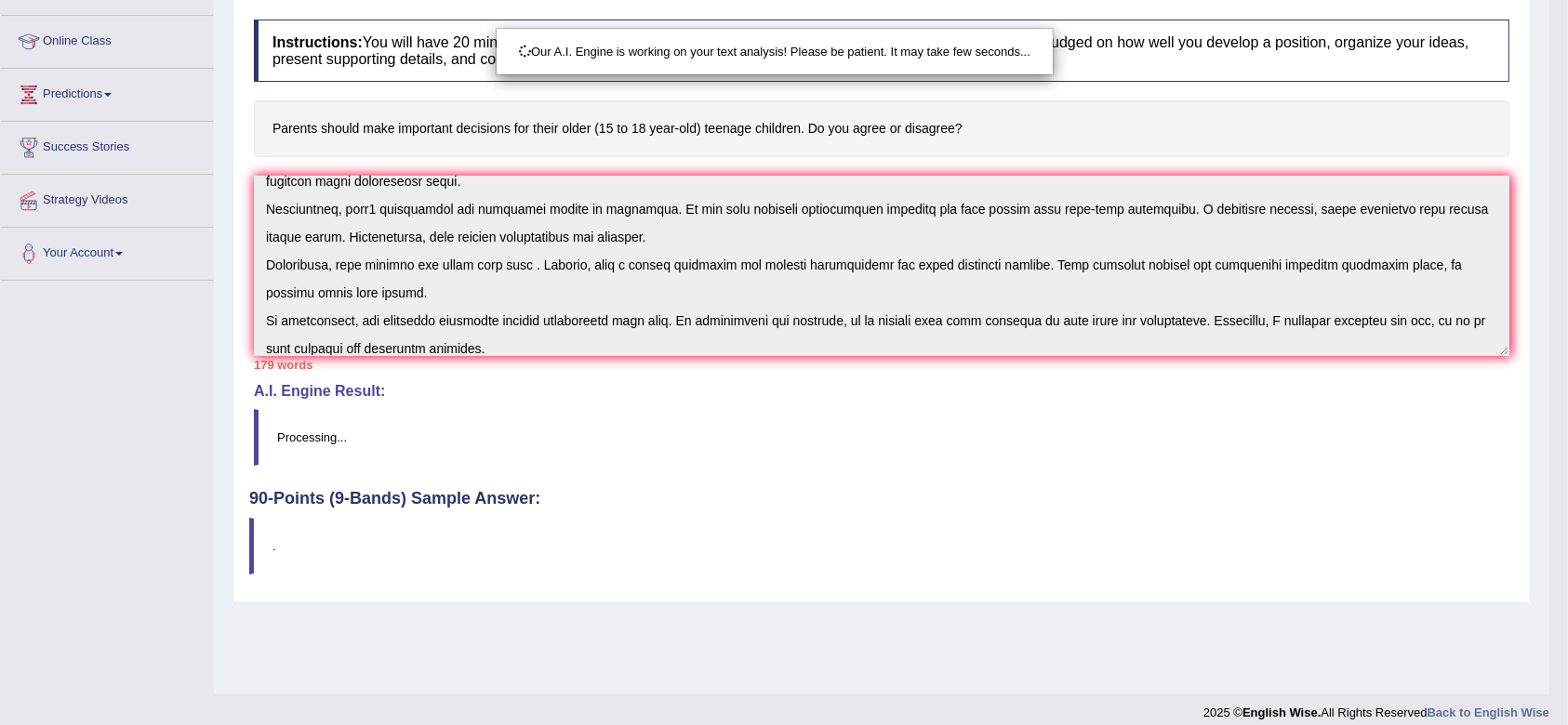 scroll, scrollTop: 250, scrollLeft: 0, axis: vertical 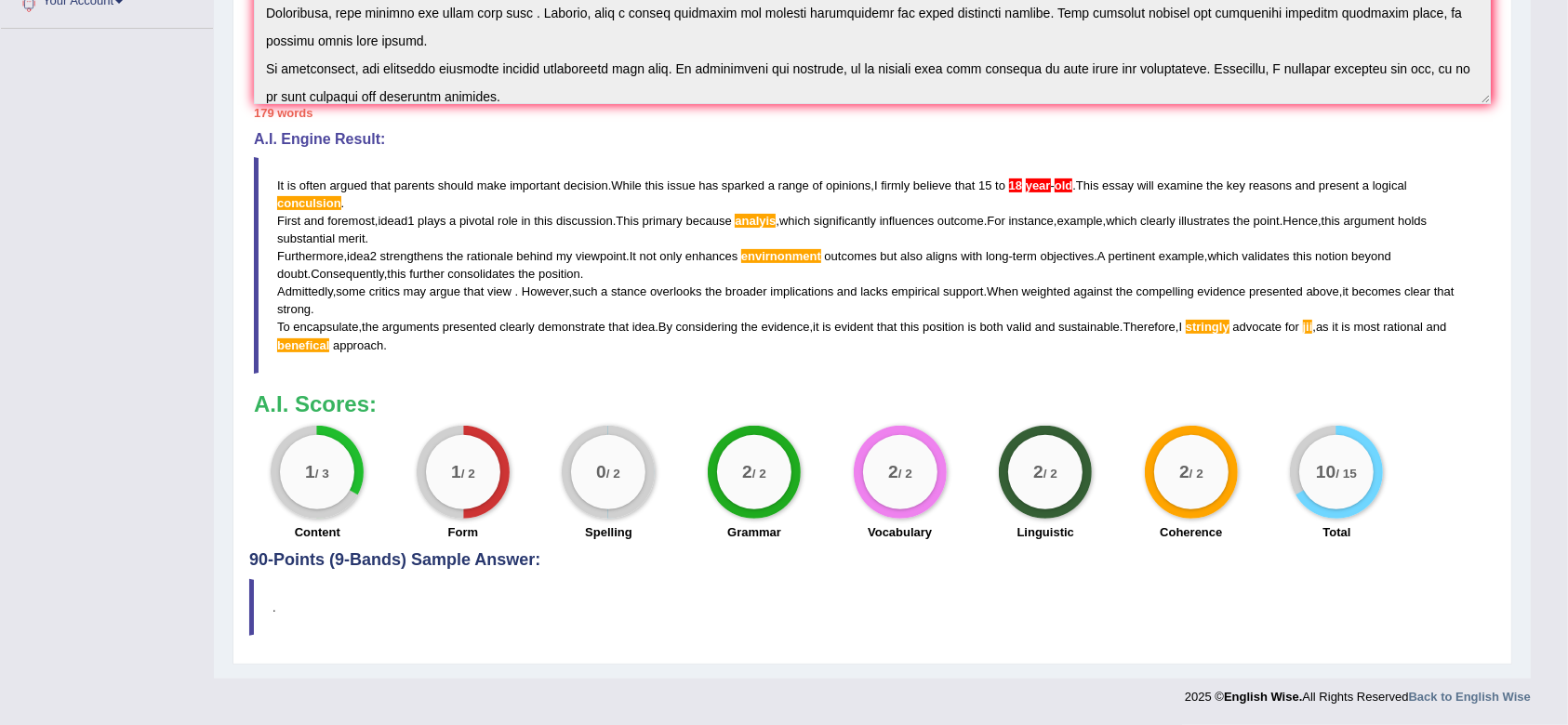 drag, startPoint x: 274, startPoint y: 179, endPoint x: 422, endPoint y: 298, distance: 189.90787 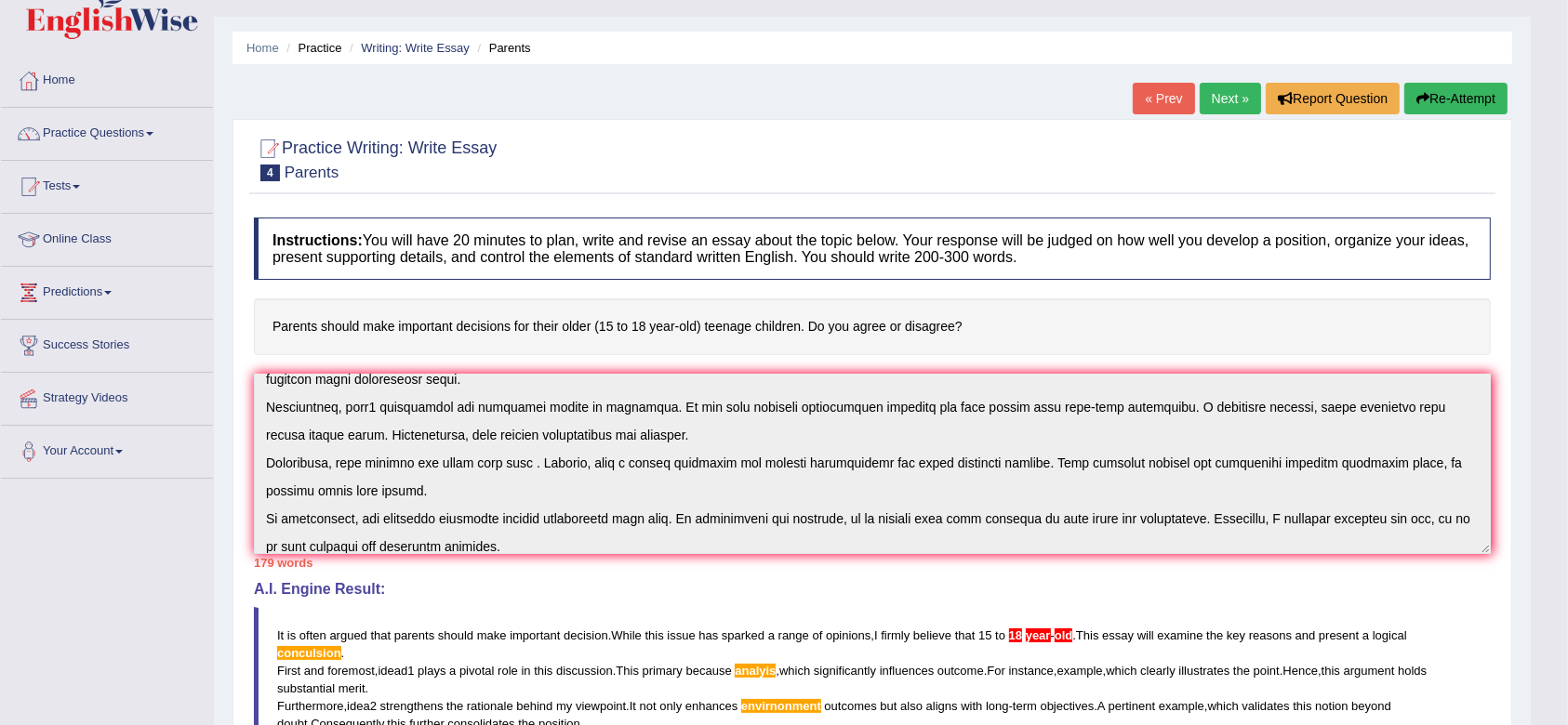 scroll, scrollTop: 0, scrollLeft: 0, axis: both 